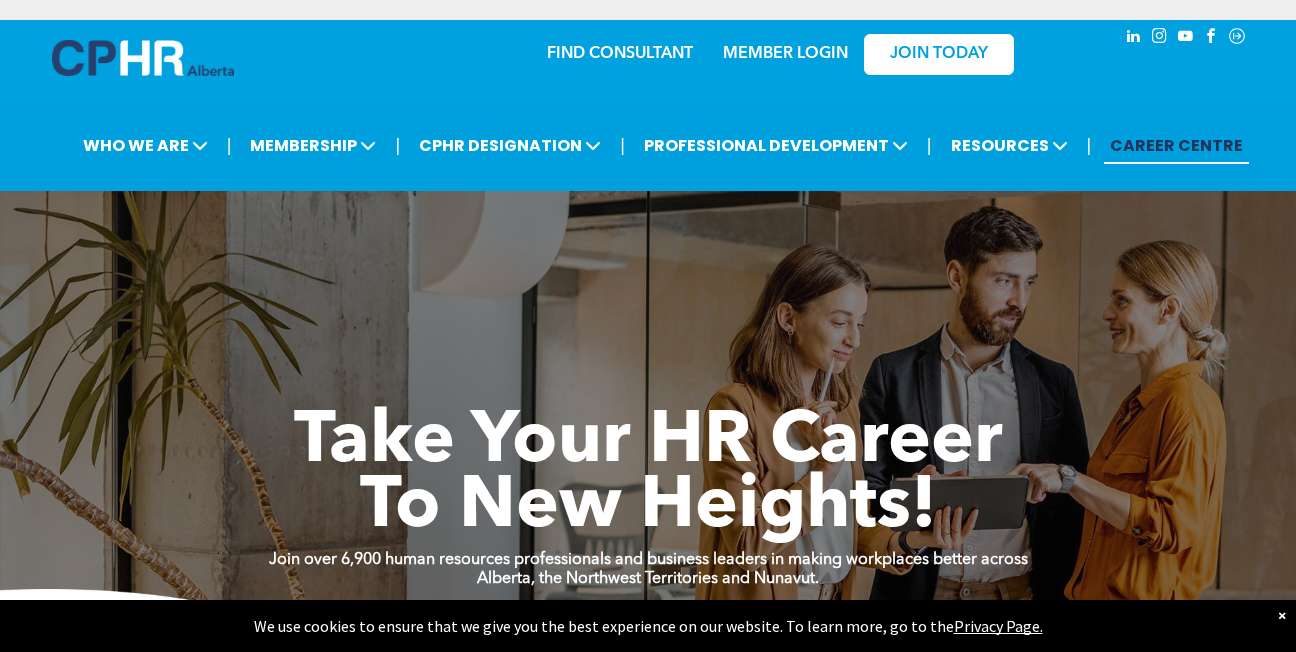 scroll, scrollTop: 0, scrollLeft: 0, axis: both 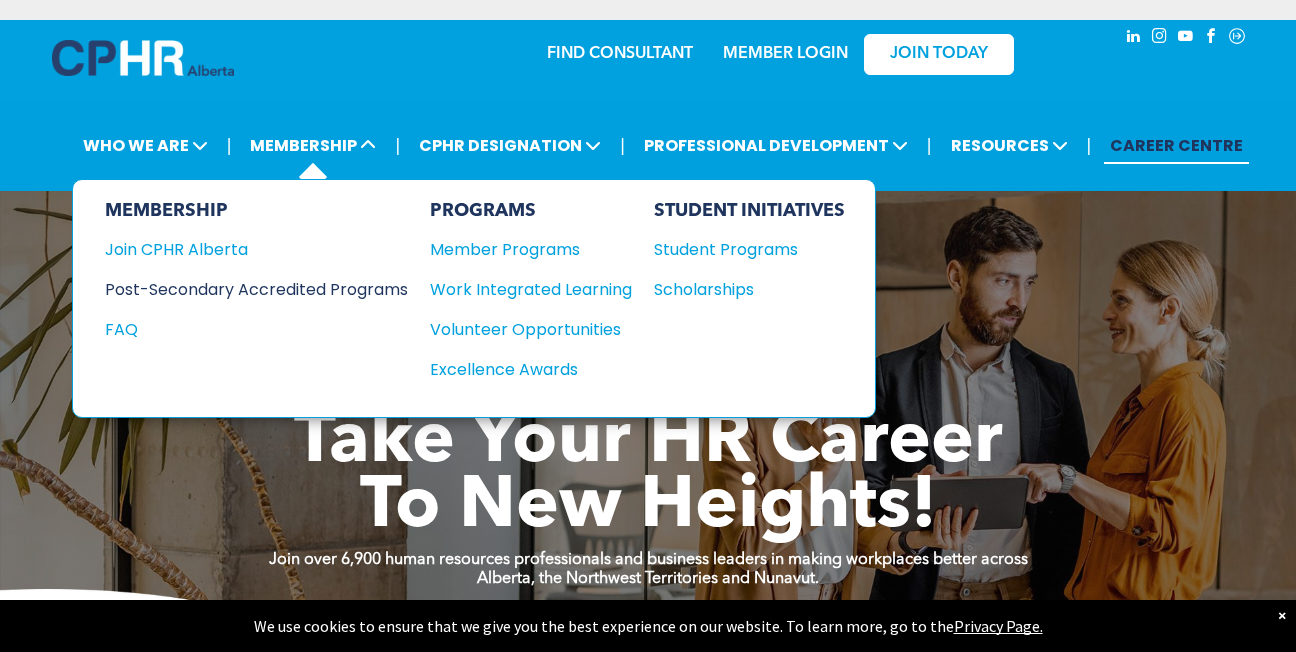 click on "Post-Secondary Accredited Programs" at bounding box center [241, 289] 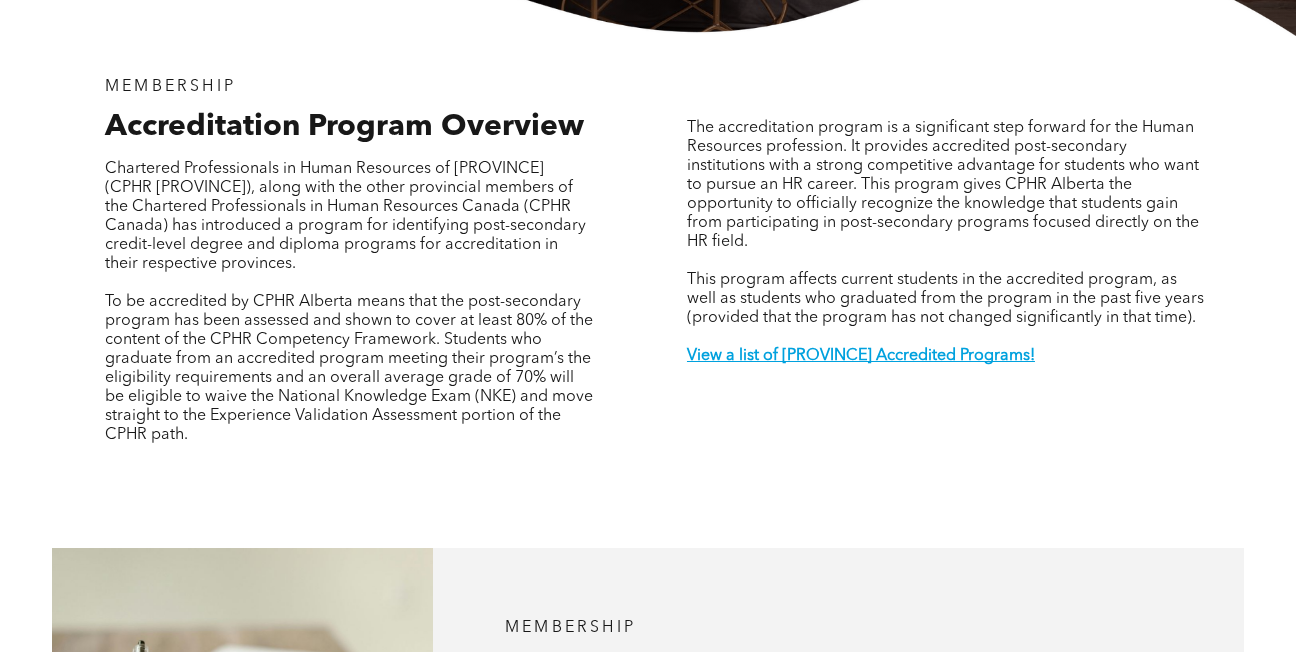 scroll, scrollTop: 603, scrollLeft: 0, axis: vertical 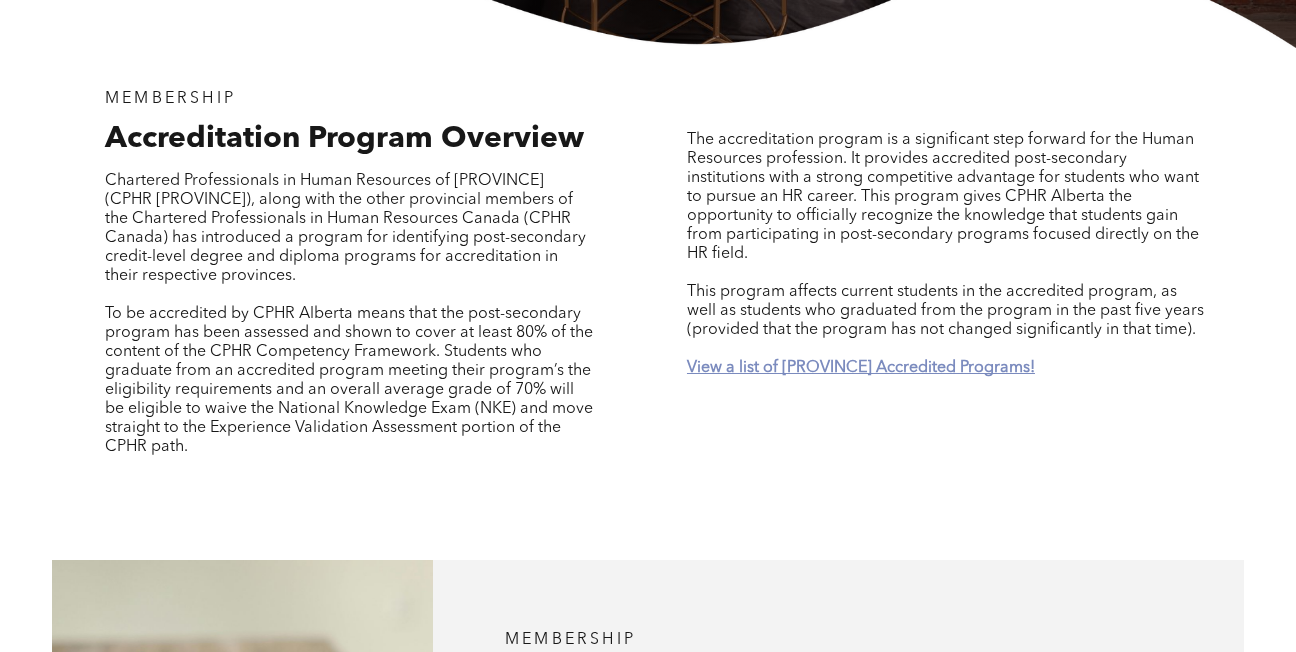 click on "View a list of [PROVINCE] Accredited Programs!" at bounding box center [861, 368] 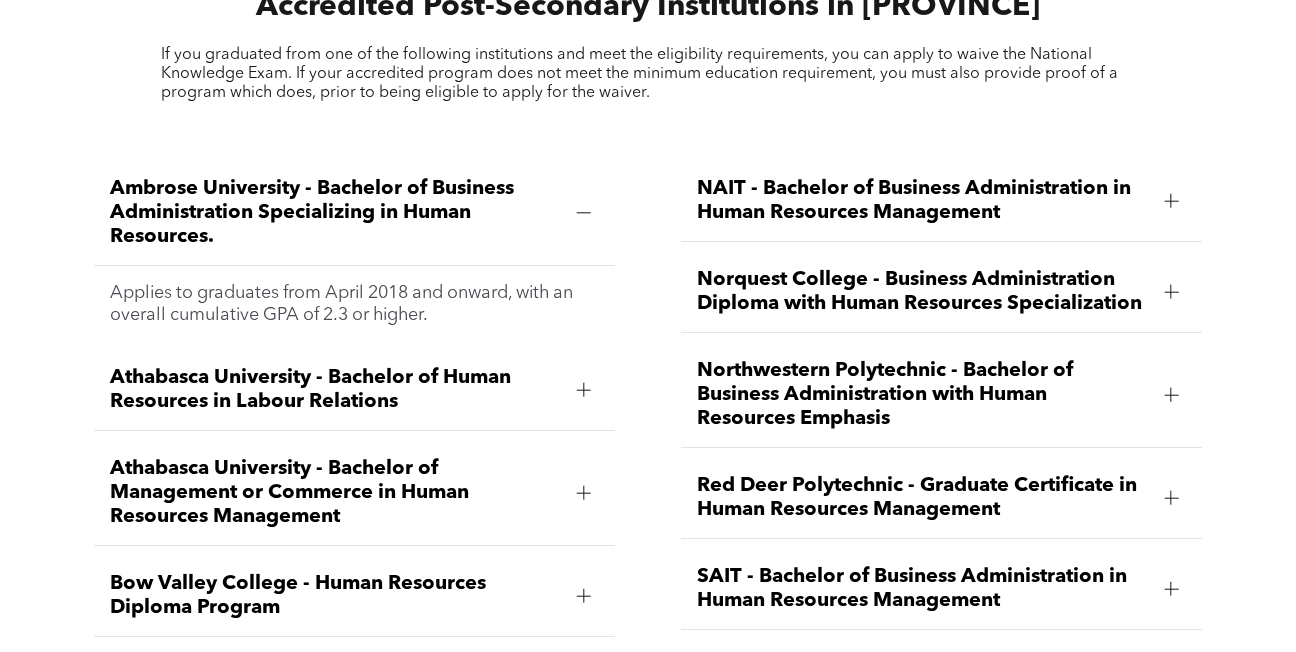 scroll, scrollTop: 2321, scrollLeft: 0, axis: vertical 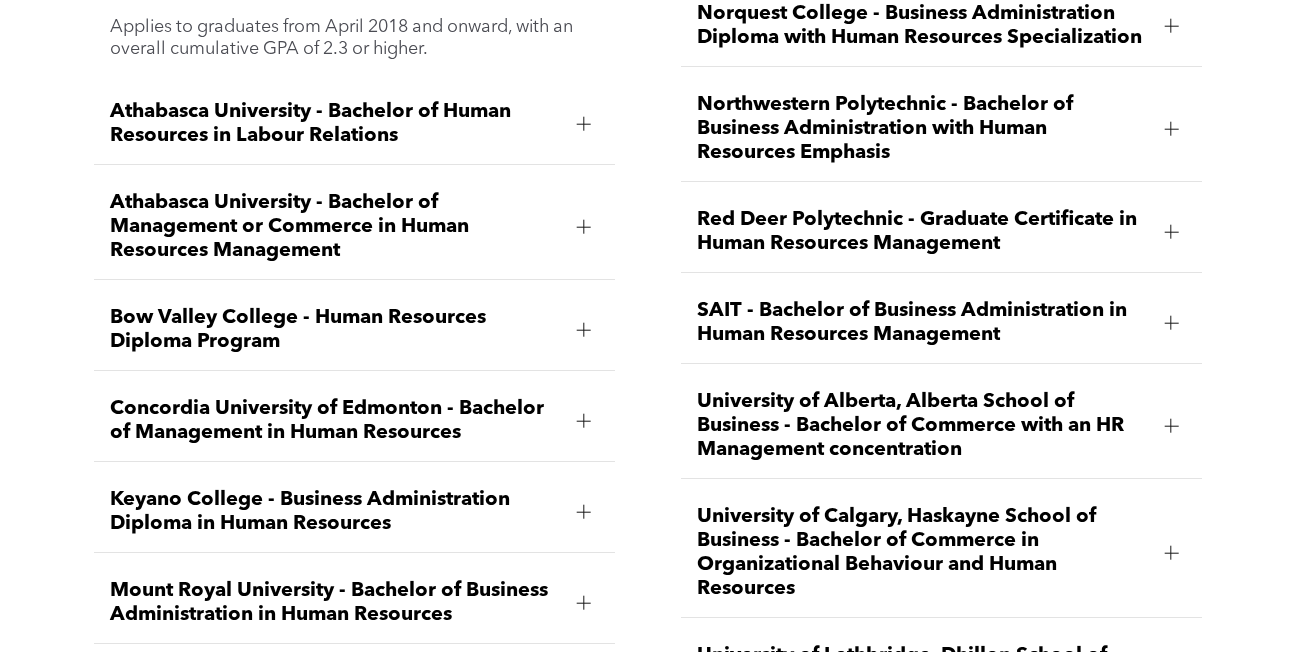 click on "Ambrose University - Bachelor of Business Administration Specializing in Human Resources.  Applies to graduates from April 2018 and onward, with an overall cumulative GPA of 2.3 or higher. Athabasca University - Bachelor of Human Resources in Labour Relations Applies to graduates with an overall cumulative GPA of 2.7 or higher. Students must waive their NKE within 5 years of graduating from the program. Athabasca University - Bachelor of Management or Commerce in Human Resources Management Applies to graduates from December 2016 and onward, with an overall cumulative GPA of 2.7 or higher. Bow Valley College - Human Resources Diploma Program Applies to graduates from April 2016 onward, with an overall cumulative GPA of 2.67 or higher.  Concordia University of Edmonton - Bachelor of Management in Human Resources Applies to graduates from December 2017 and onward with a cumulative GPA of 2.8 or higher. Keyano College - Business Administration Diploma in Human Resources" at bounding box center [354, 360] 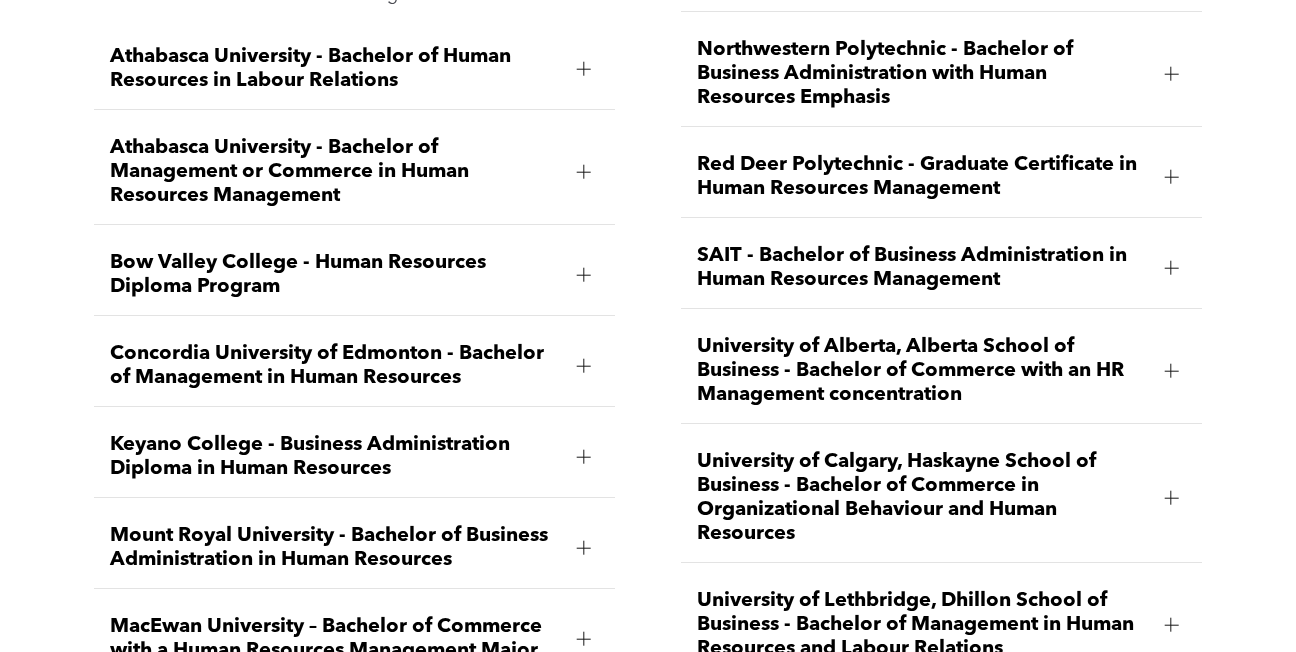 scroll, scrollTop: 2636, scrollLeft: 0, axis: vertical 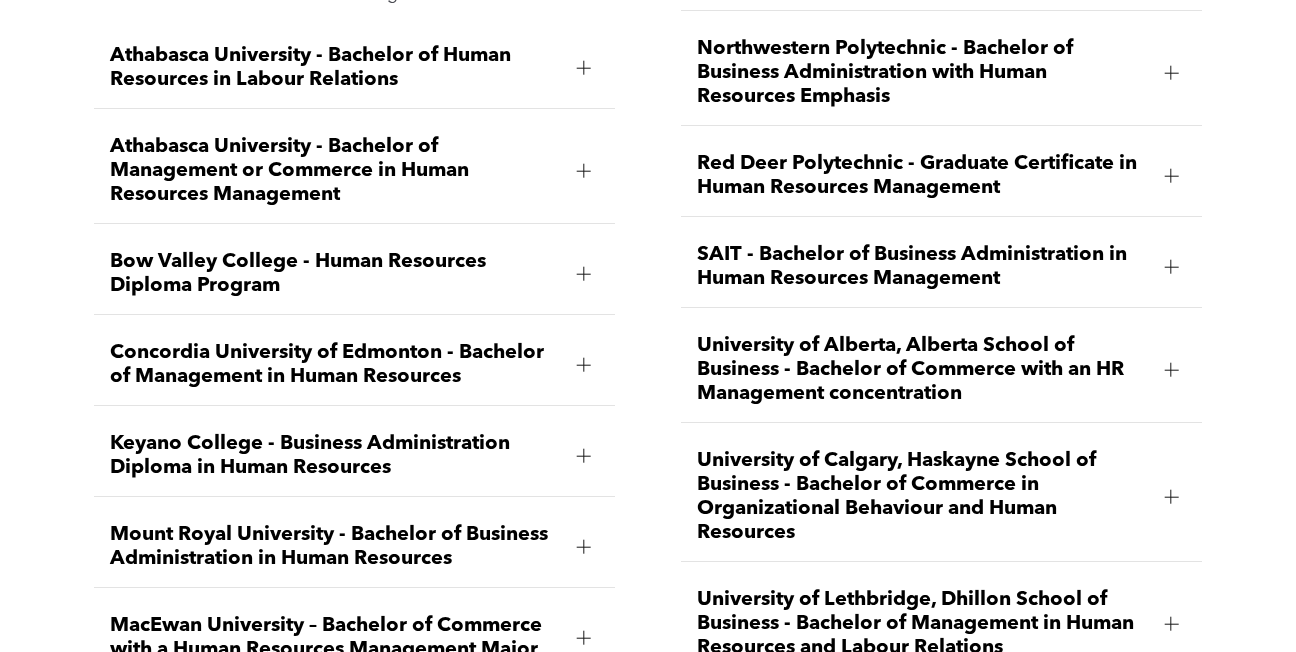 click on "SAIT - Bachelor of Business Administration in Human Resources Management" at bounding box center [922, 267] 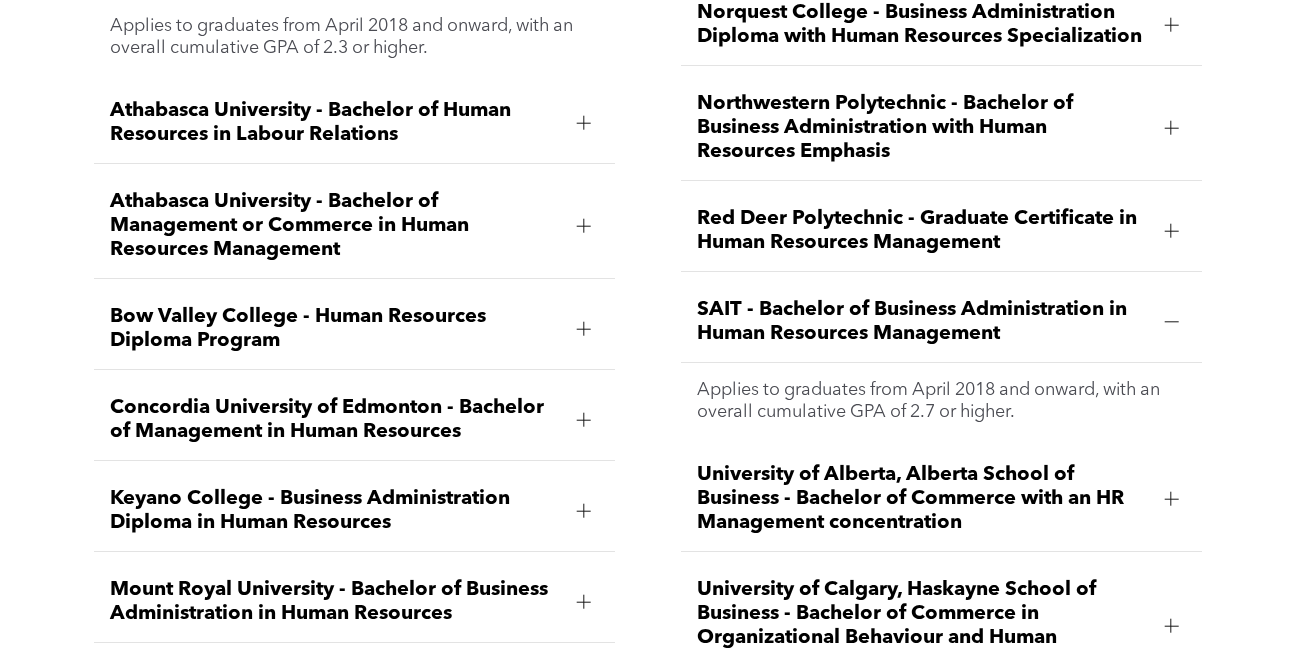 scroll, scrollTop: 2579, scrollLeft: 0, axis: vertical 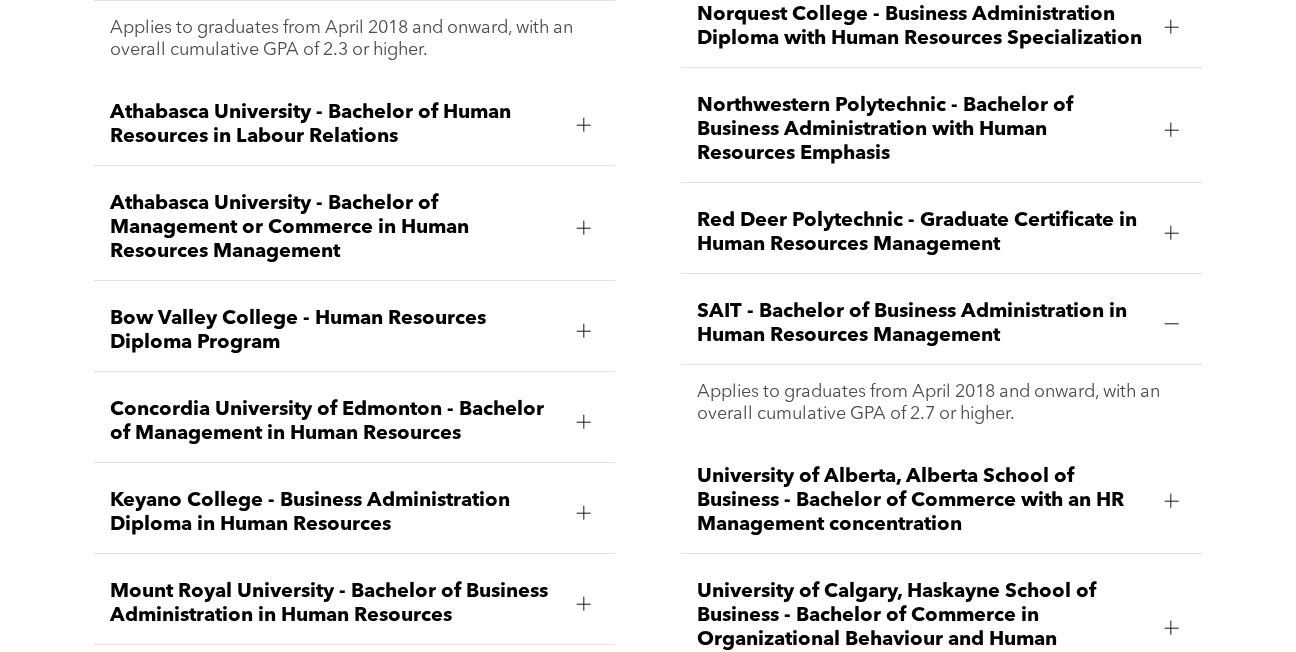 click on "Bow Valley College - Human Resources Diploma Program" at bounding box center [335, 331] 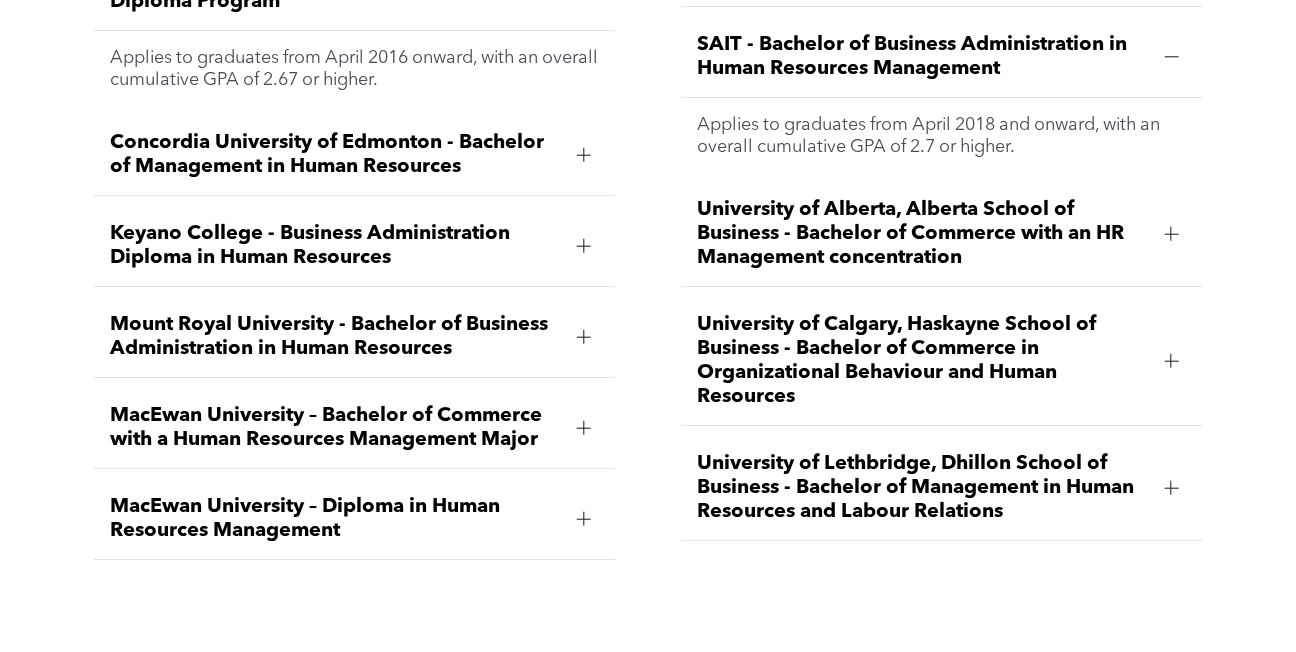 scroll, scrollTop: 2844, scrollLeft: 0, axis: vertical 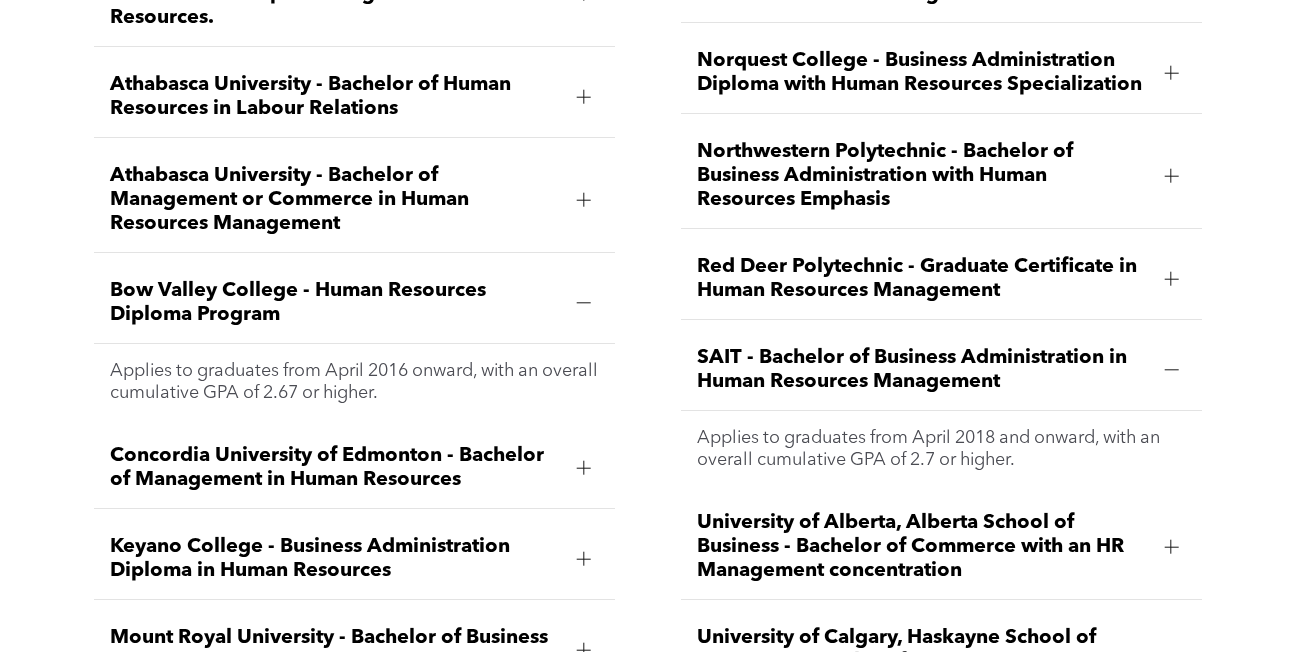 click on "Bow Valley College - Human Resources Diploma Program" at bounding box center [335, 303] 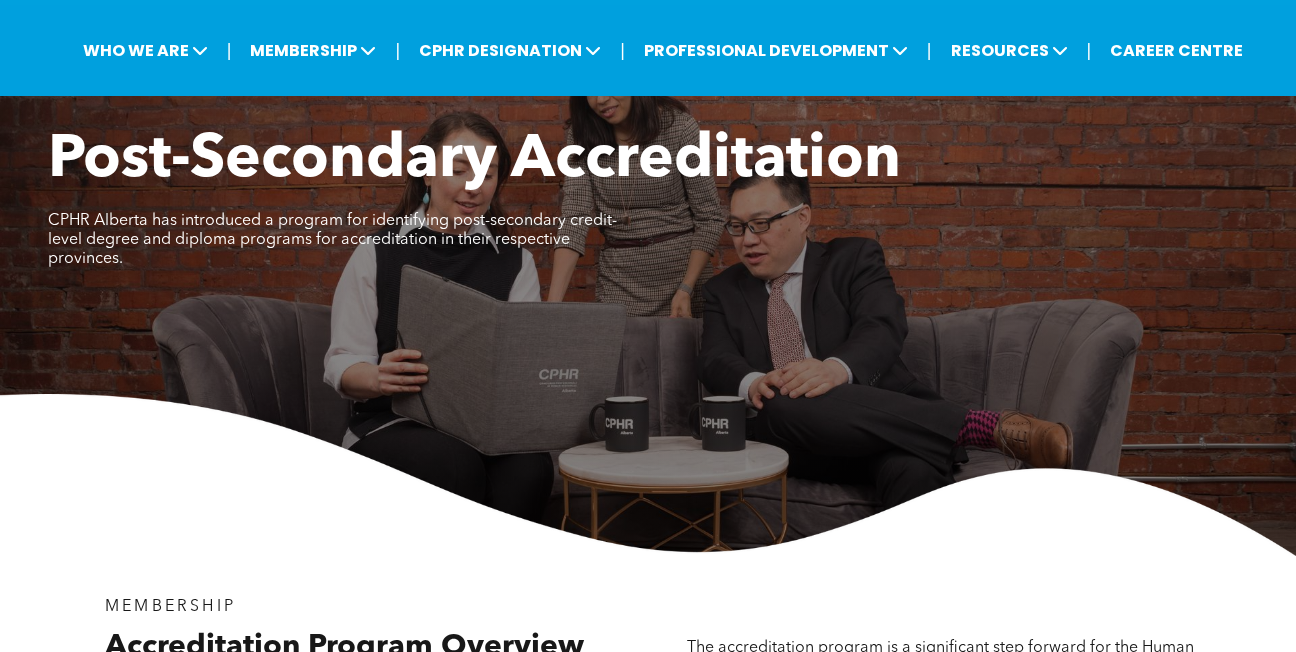 scroll, scrollTop: 0, scrollLeft: 0, axis: both 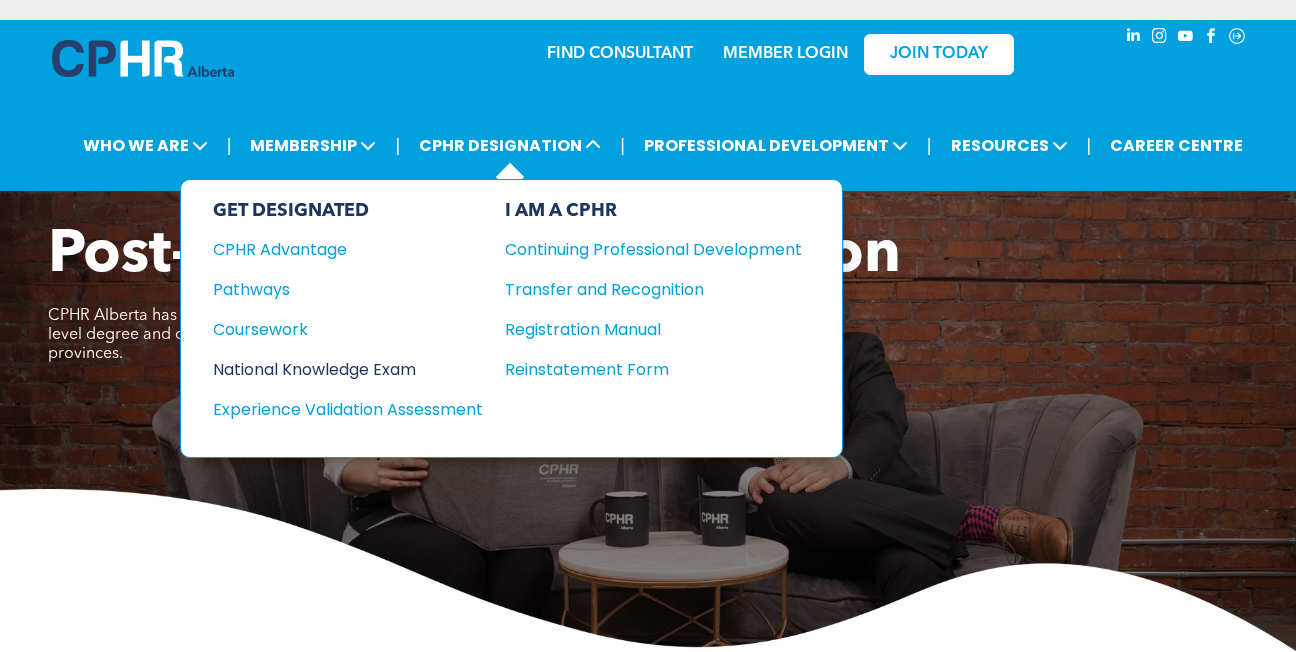 click on "National Knowledge Exam" at bounding box center [334, 369] 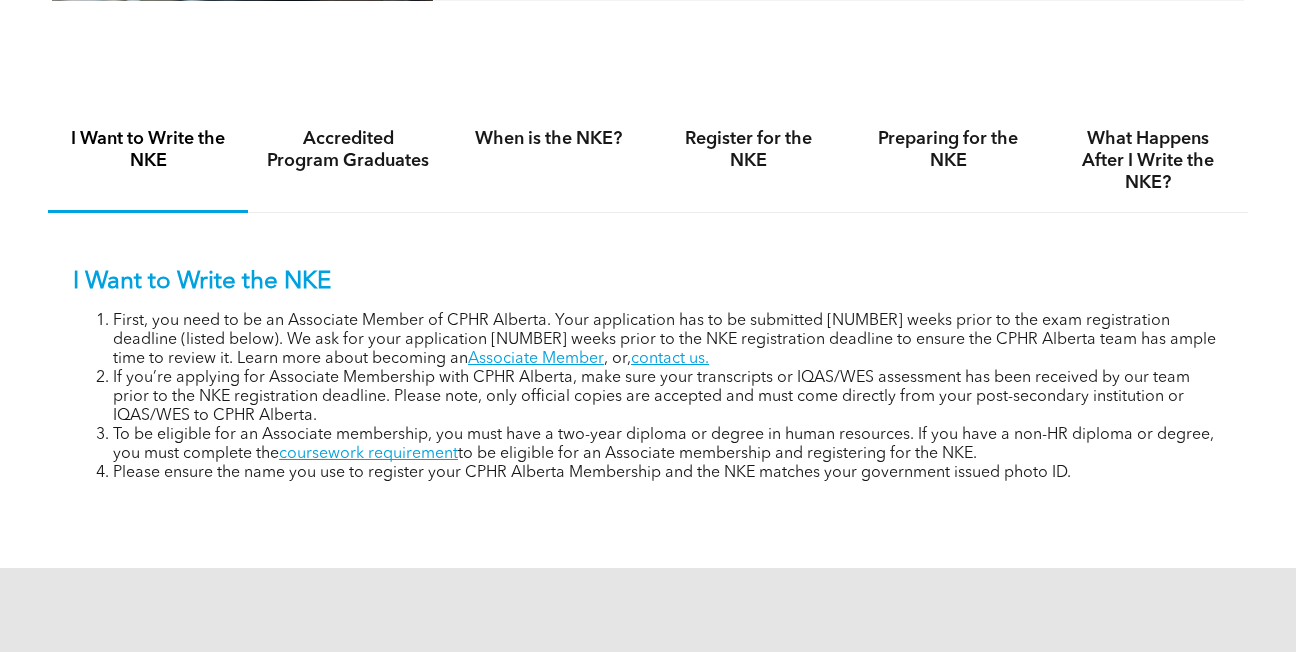 scroll, scrollTop: 1219, scrollLeft: 0, axis: vertical 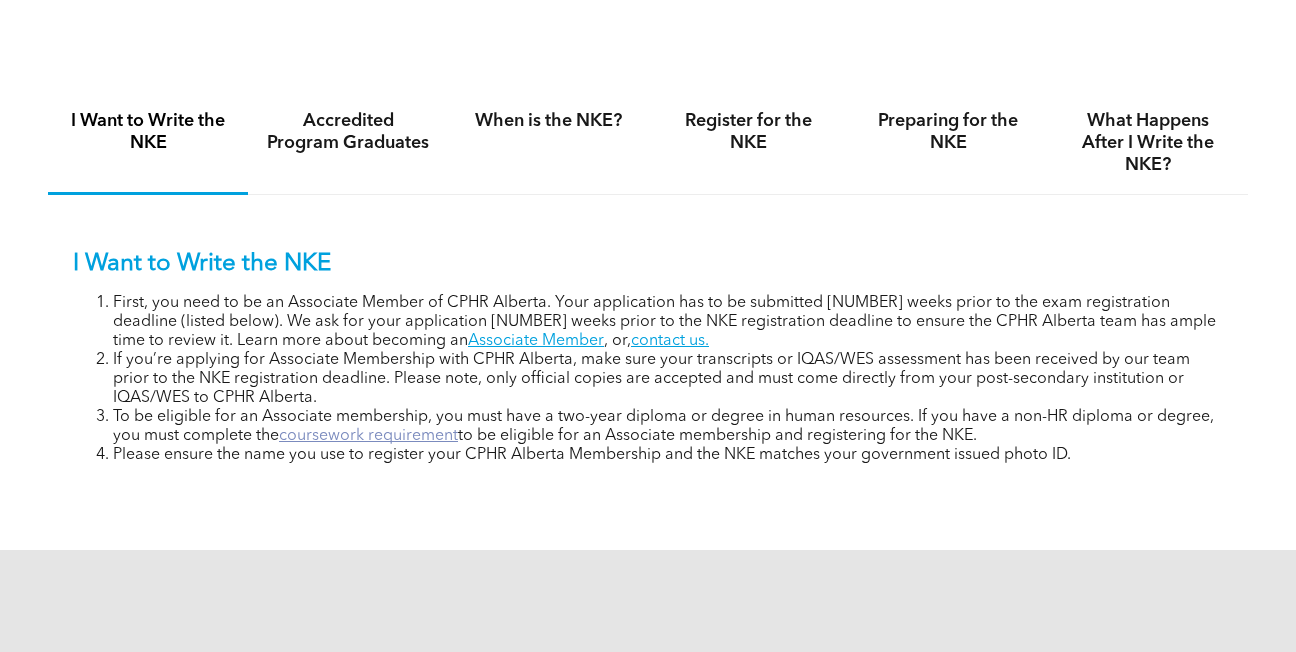 click on "coursework requirement" at bounding box center [368, 436] 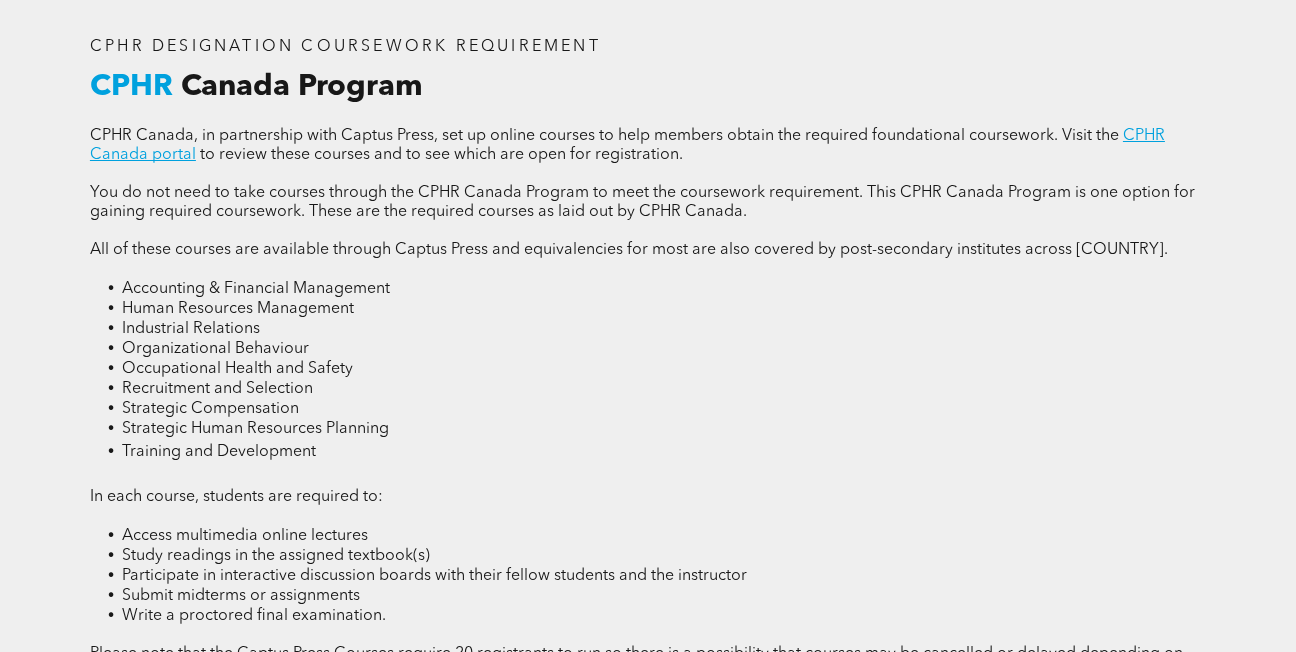 scroll, scrollTop: 2535, scrollLeft: 0, axis: vertical 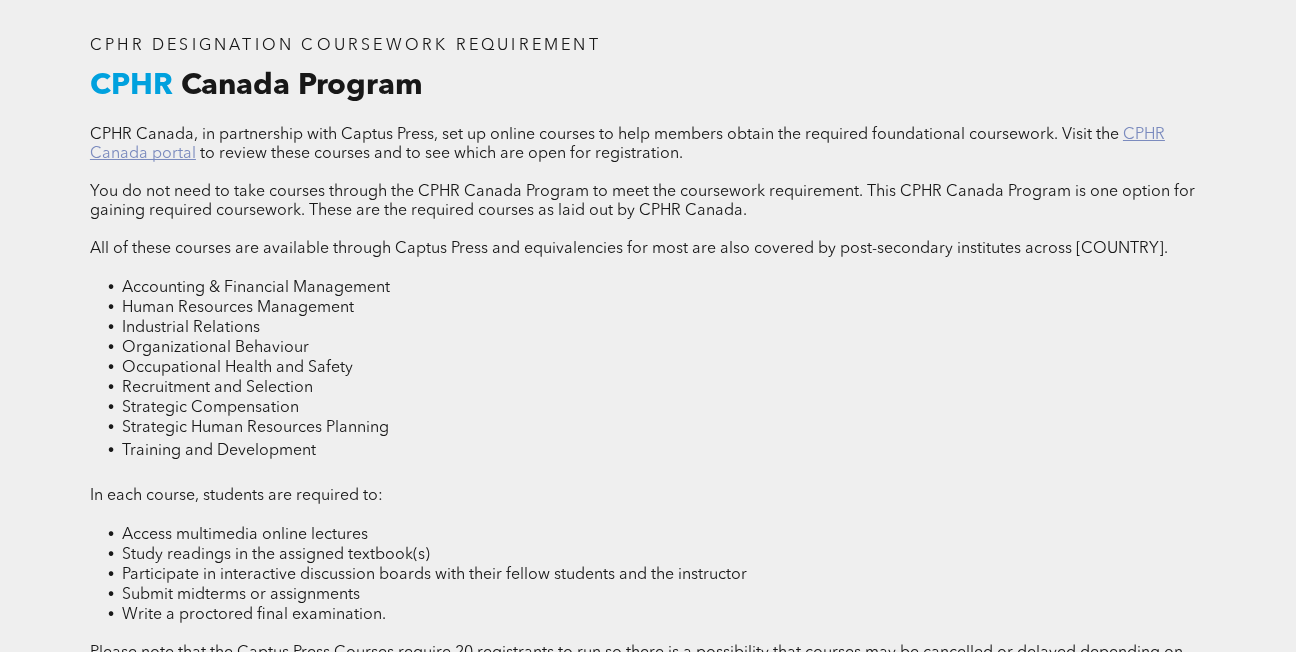 click on "CPHR Canada portal" at bounding box center (627, 144) 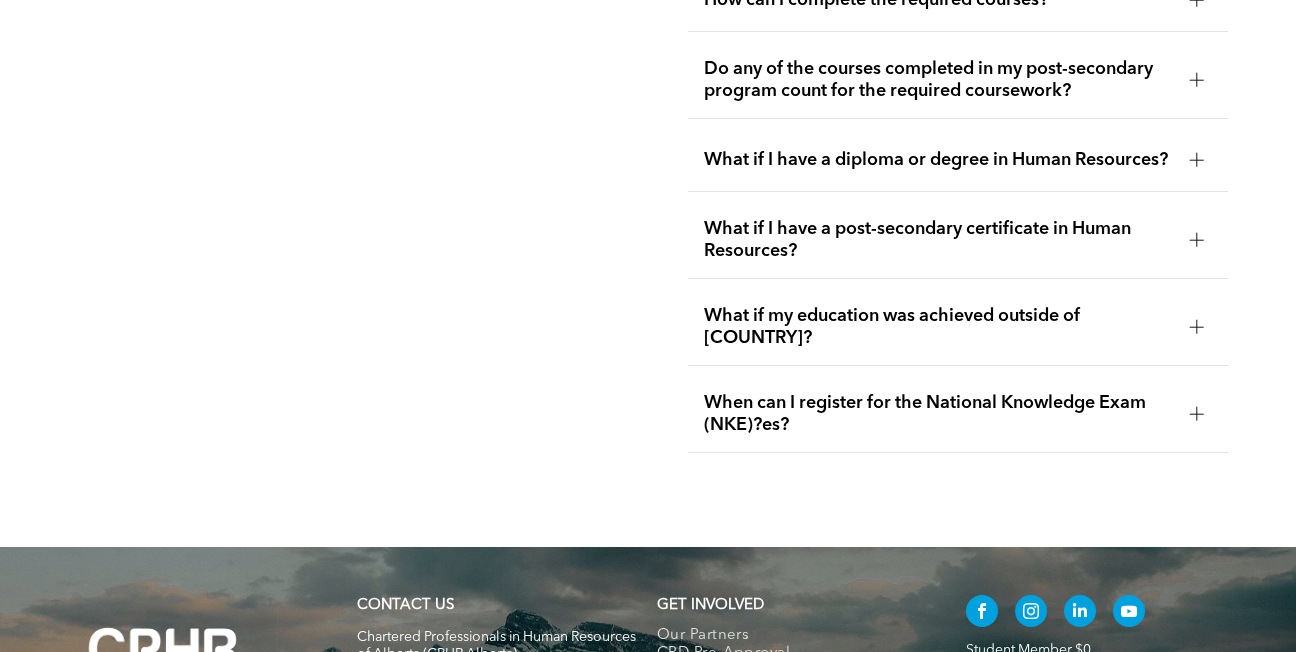 scroll, scrollTop: 3611, scrollLeft: 0, axis: vertical 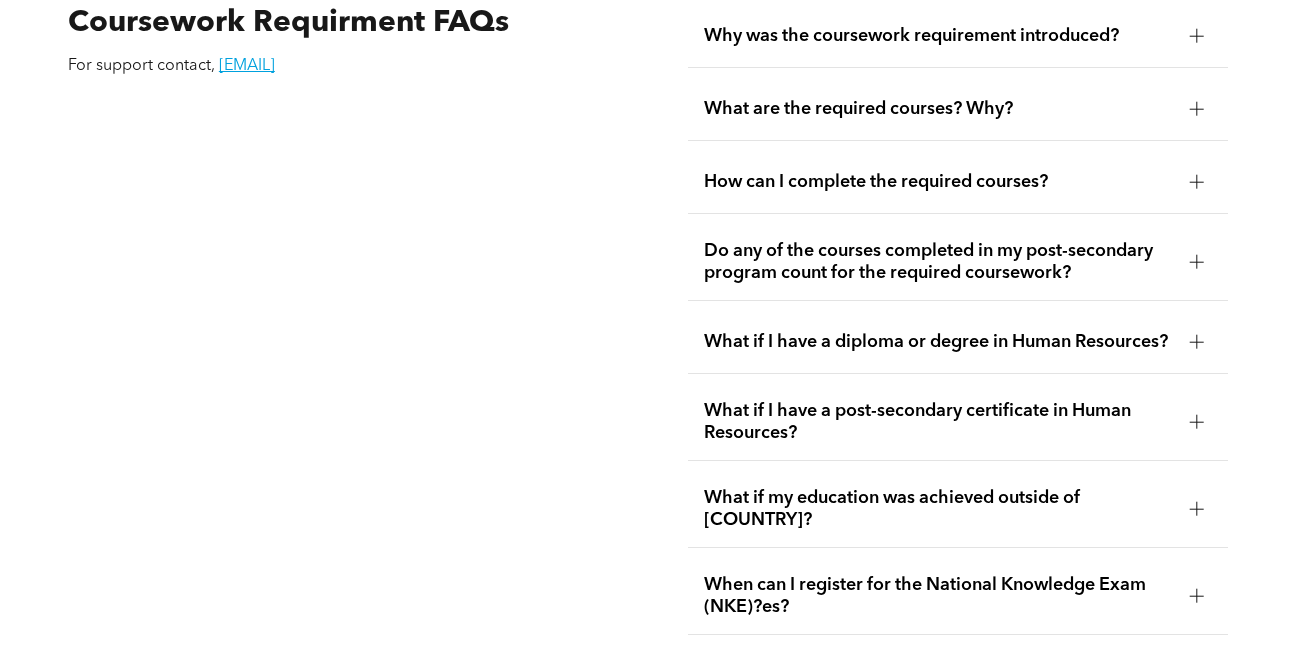 click on "What if I have a post-secondary certificate in Human Resources?" at bounding box center [939, 422] 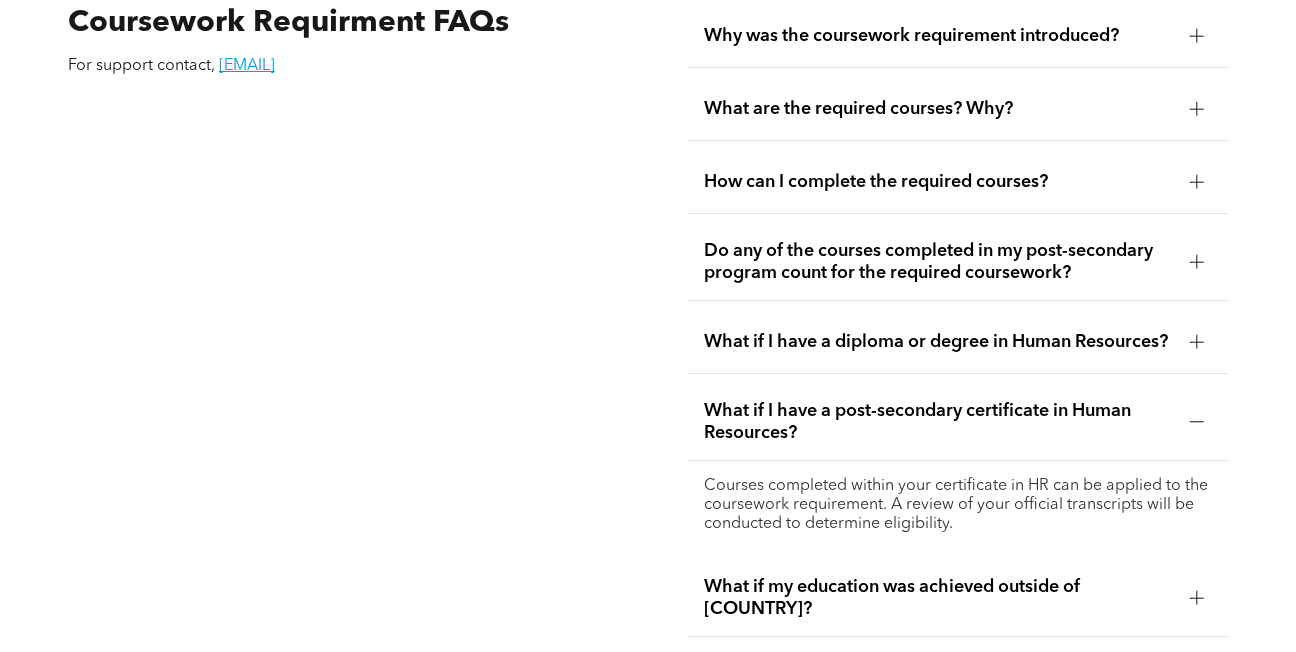 click on "What if I have a post-secondary certificate in Human Resources?" at bounding box center (939, 422) 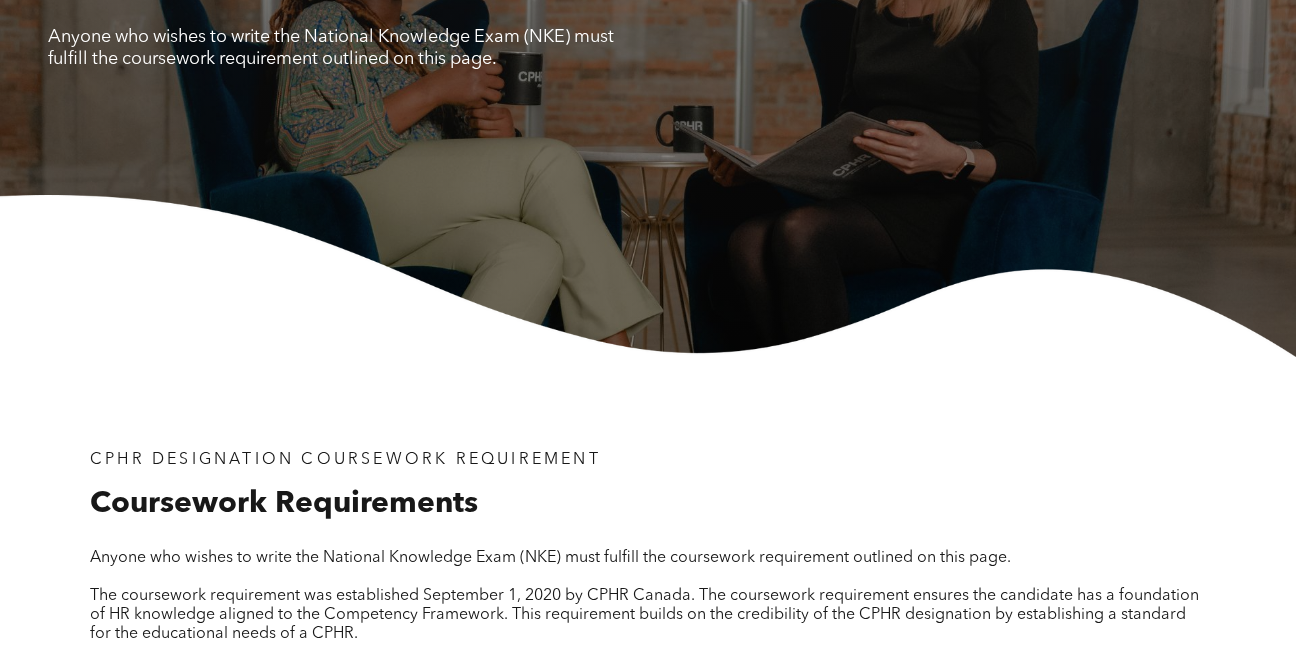scroll, scrollTop: 0, scrollLeft: 0, axis: both 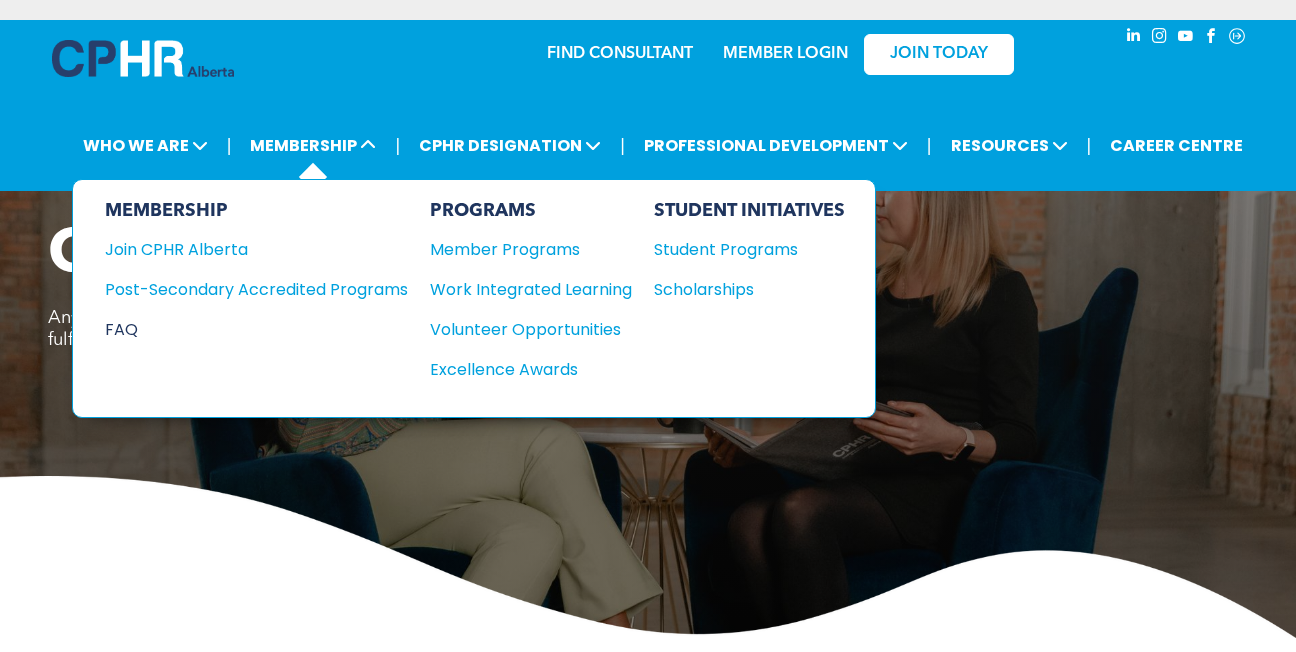 click on "FAQ" at bounding box center (241, 329) 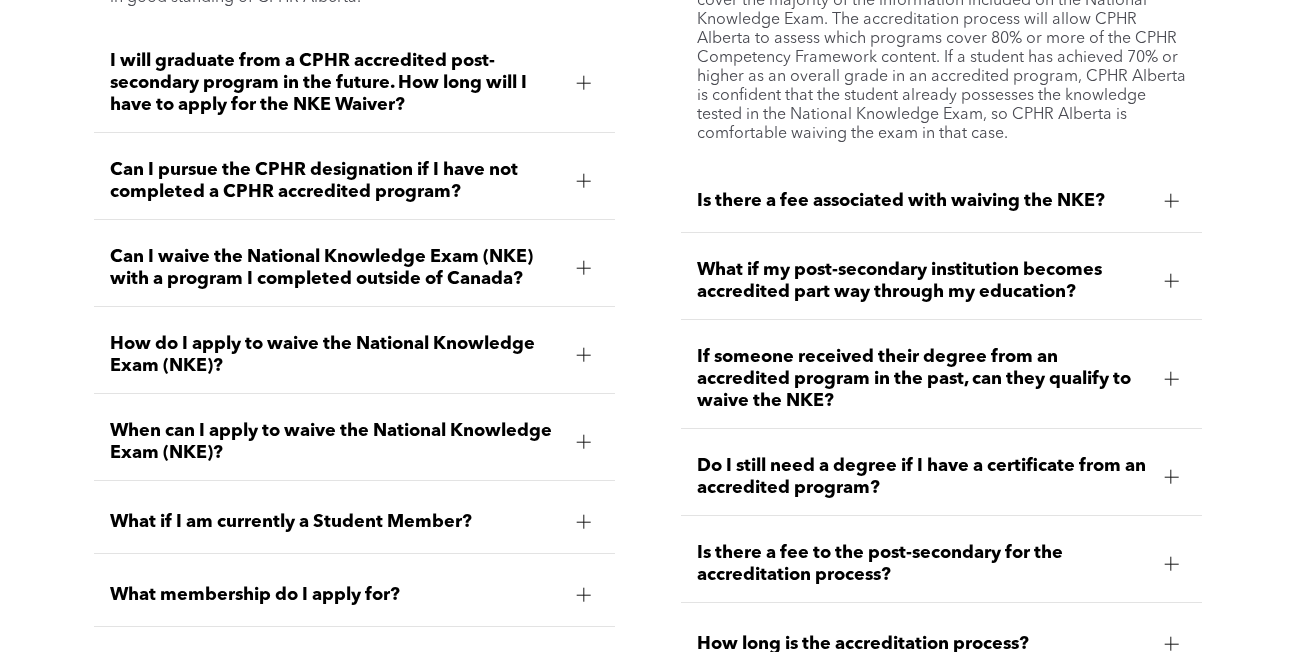 scroll, scrollTop: 2746, scrollLeft: 0, axis: vertical 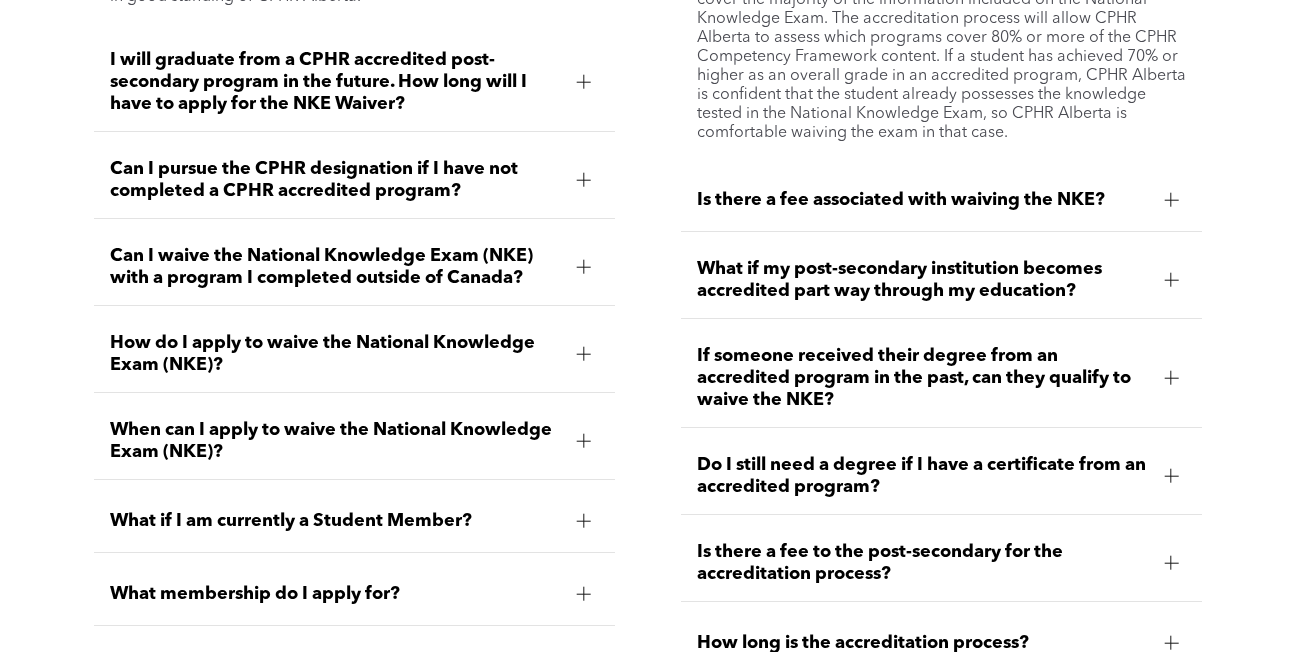 click on "Can I pursue the CPHR designation if I have not completed a CPHR accredited program?" at bounding box center (335, 180) 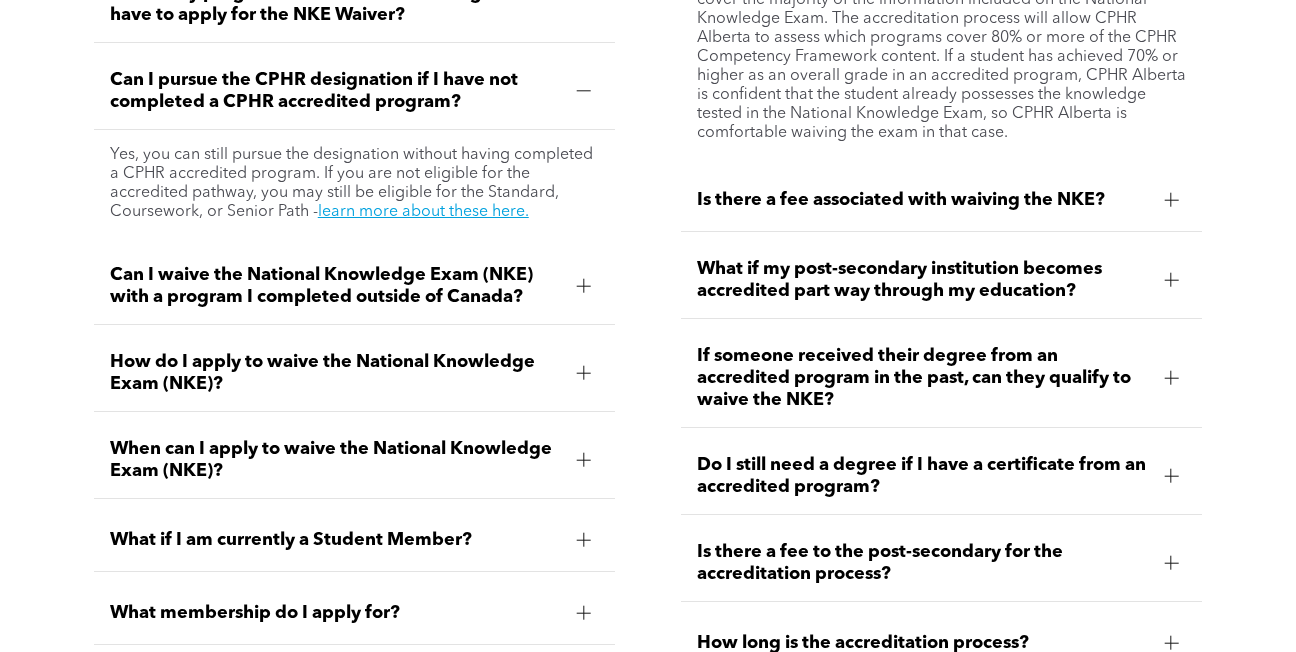 click on "Can I pursue the CPHR designation if I have not completed a CPHR accredited program?" at bounding box center [335, 91] 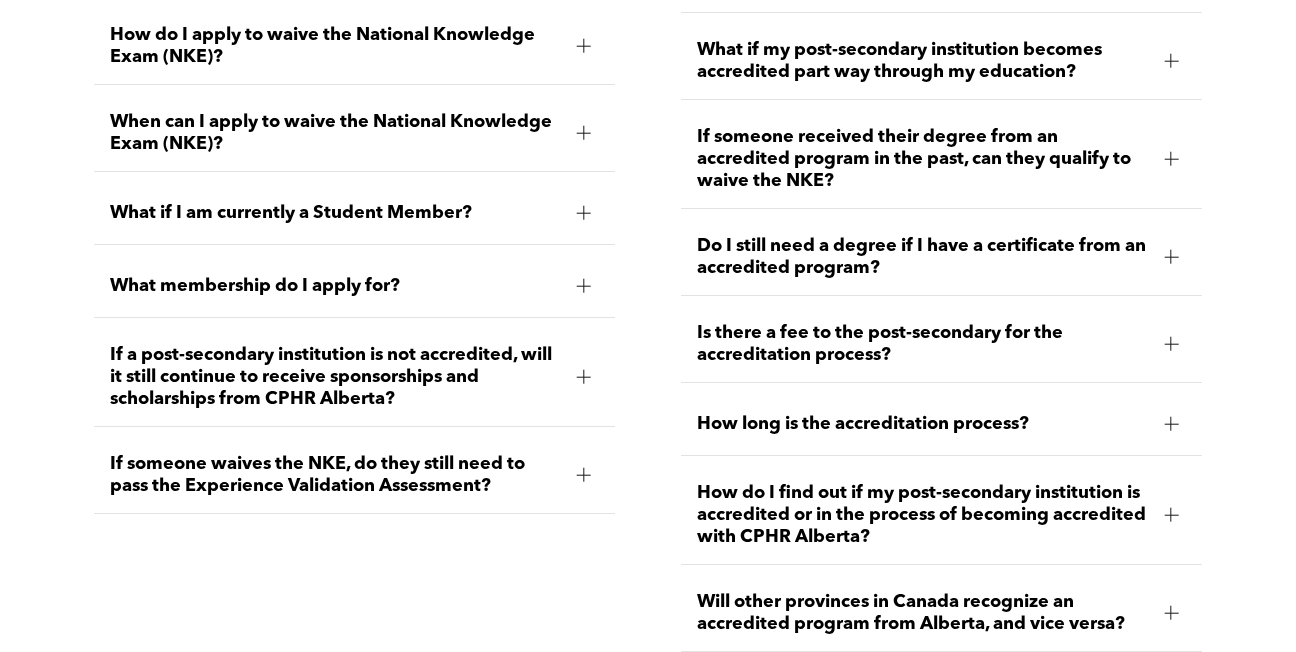 scroll, scrollTop: 2966, scrollLeft: 0, axis: vertical 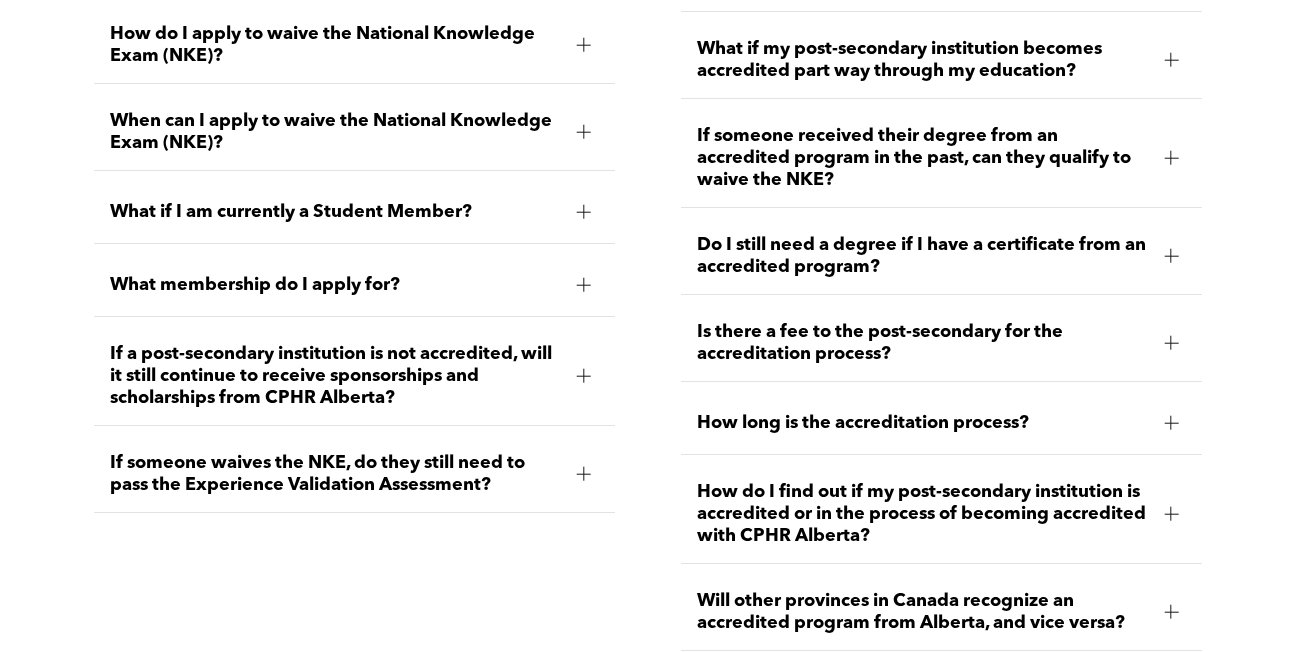 click on "If a post-secondary institution is not accredited, will it still continue to receive sponsorships and scholarships from CPHR Alberta?" at bounding box center (335, 376) 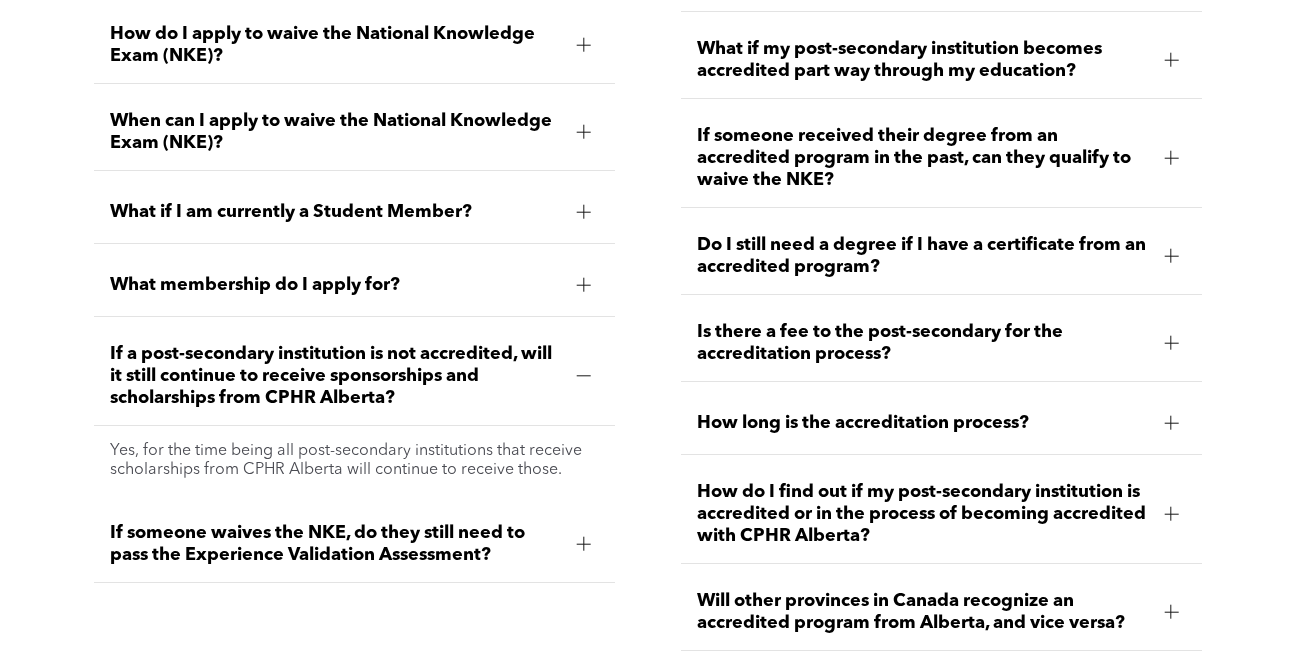 click on "If a post-secondary institution is not accredited, will it still continue to receive sponsorships and scholarships from CPHR Alberta?" at bounding box center (335, 376) 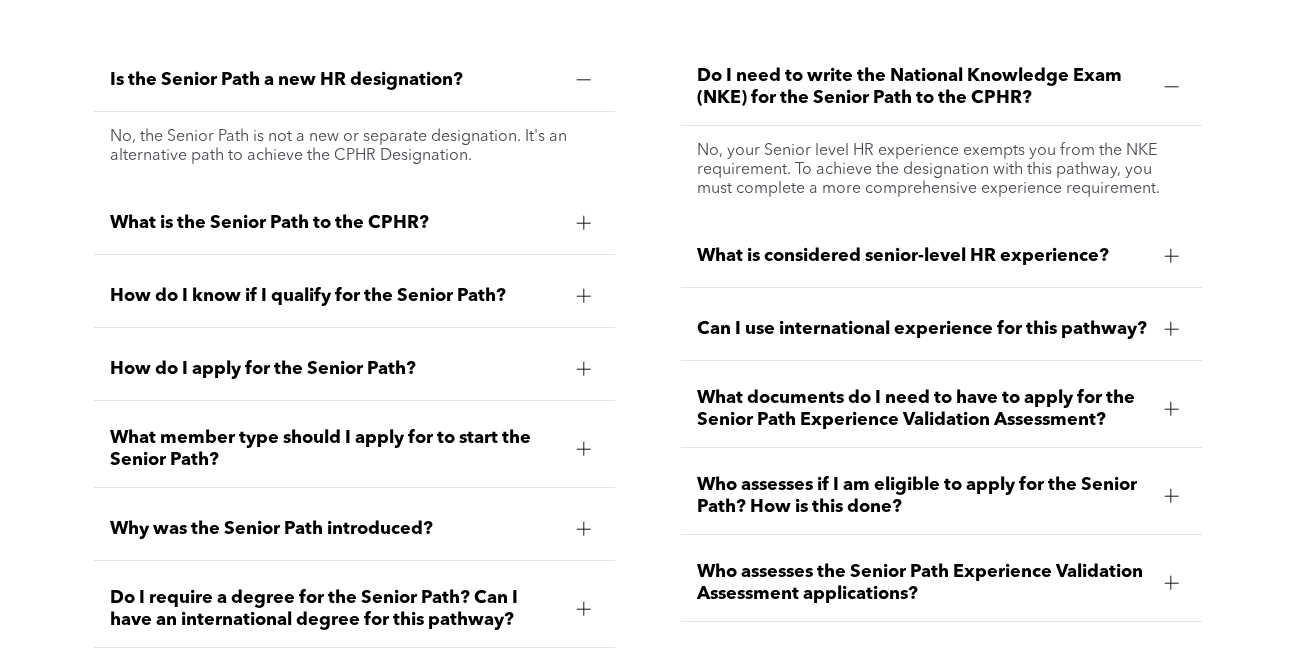 scroll, scrollTop: 3919, scrollLeft: 0, axis: vertical 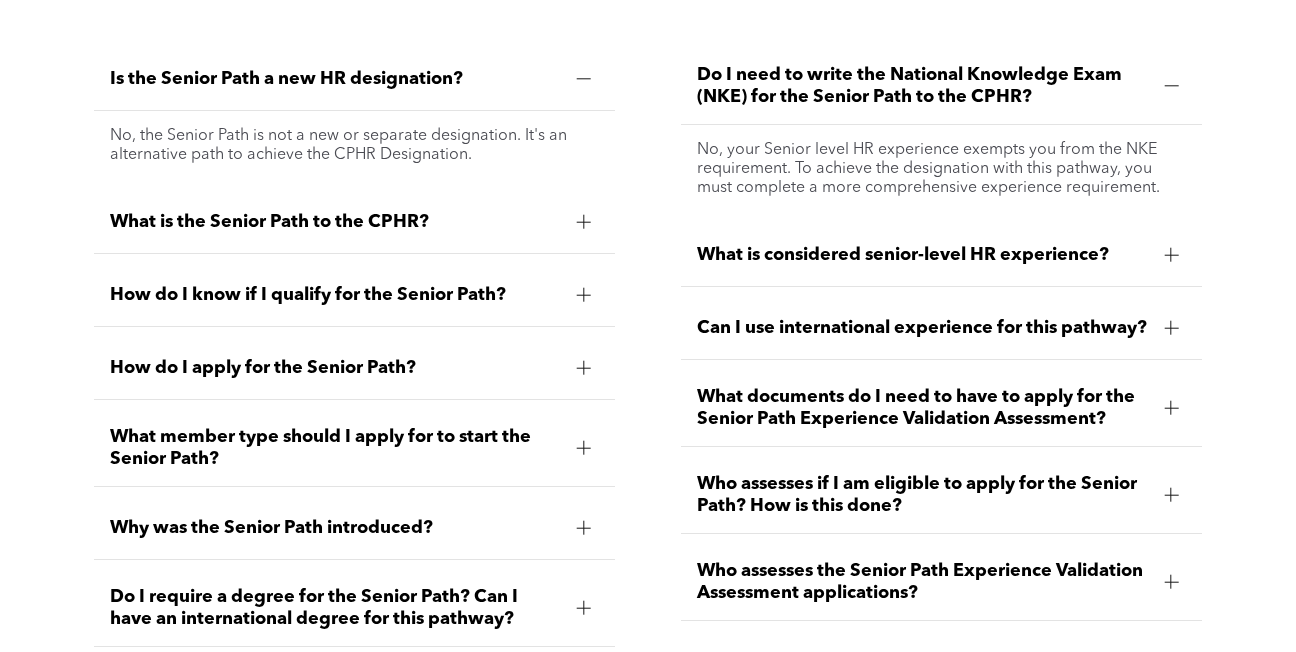 click on "What is the Senior Path to the CPHR?" at bounding box center [335, 222] 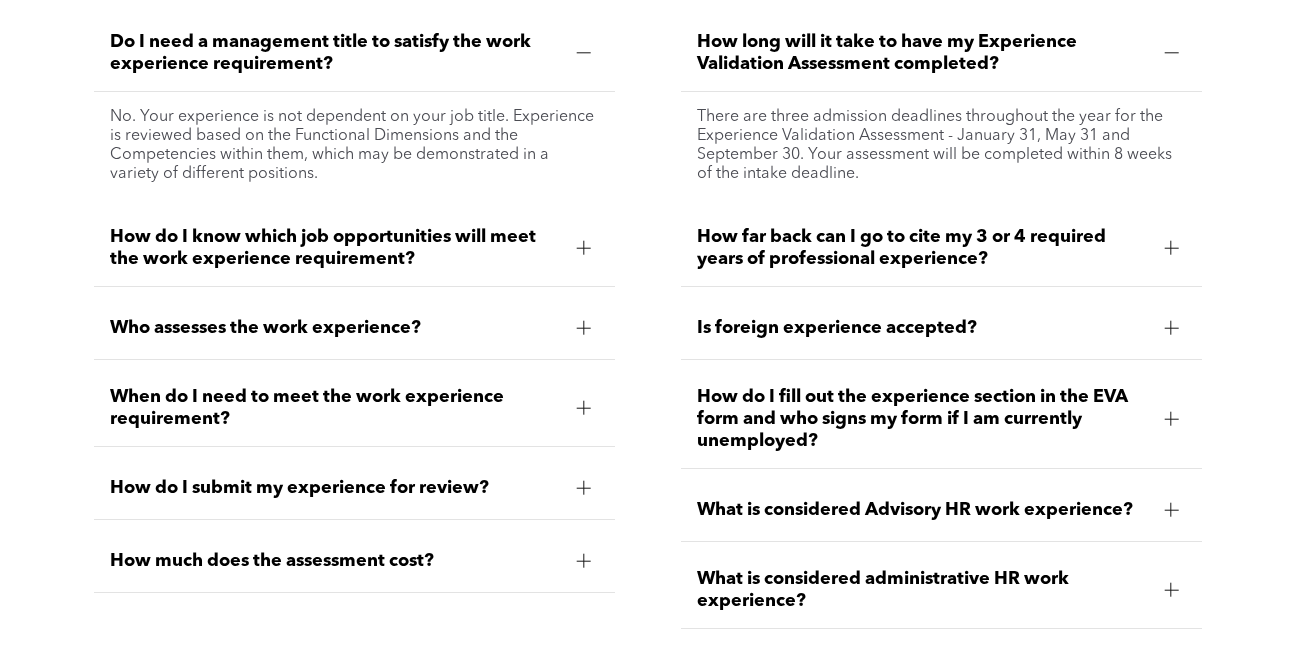 scroll, scrollTop: 5437, scrollLeft: 0, axis: vertical 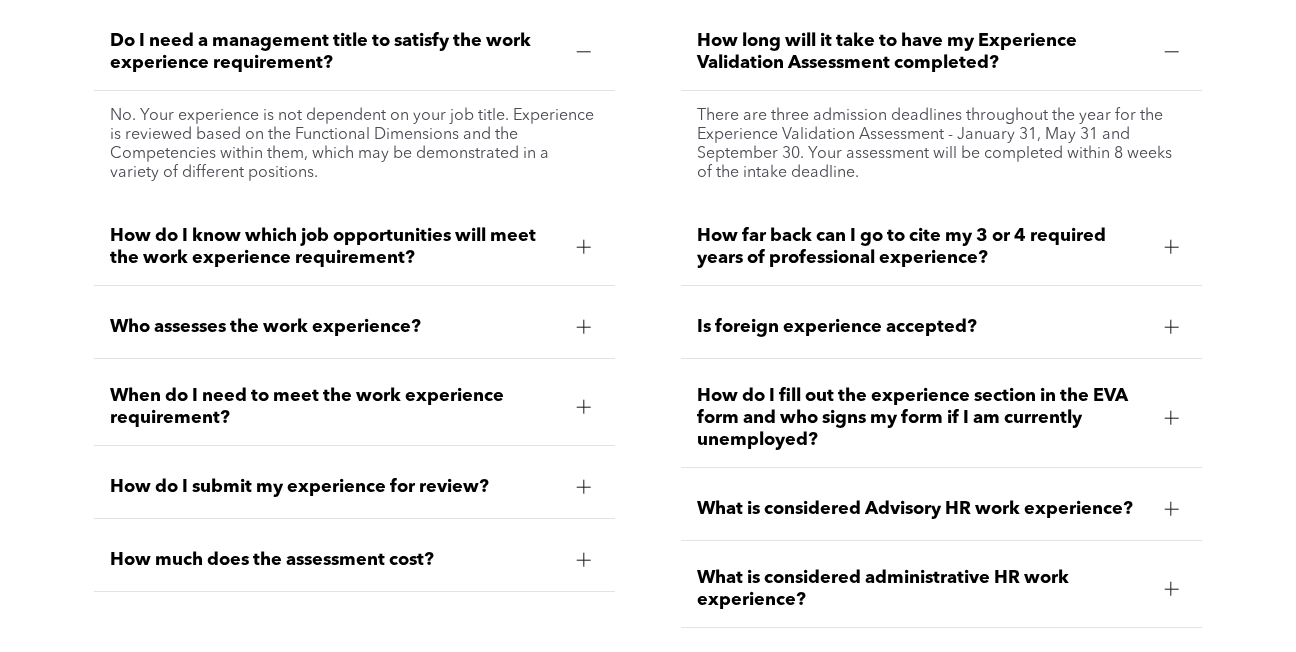 click on "How do I know which job opportunities will meet the work experience requirement?" at bounding box center (335, 247) 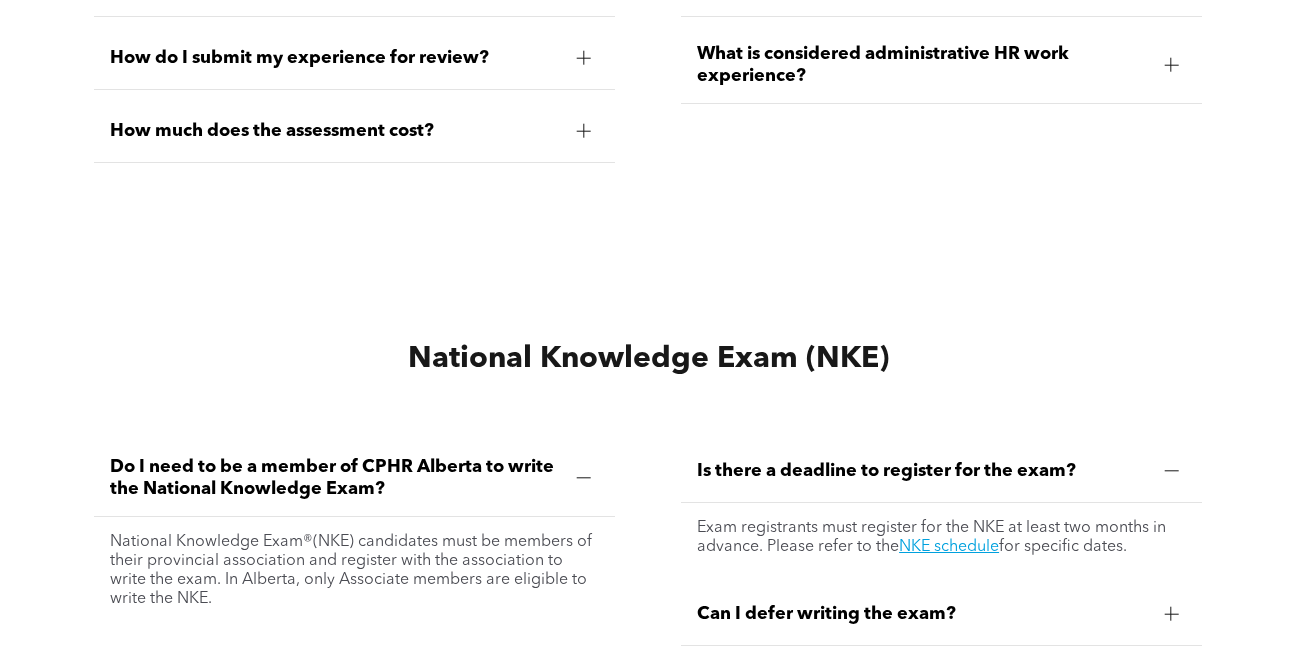 scroll, scrollTop: 5883, scrollLeft: 0, axis: vertical 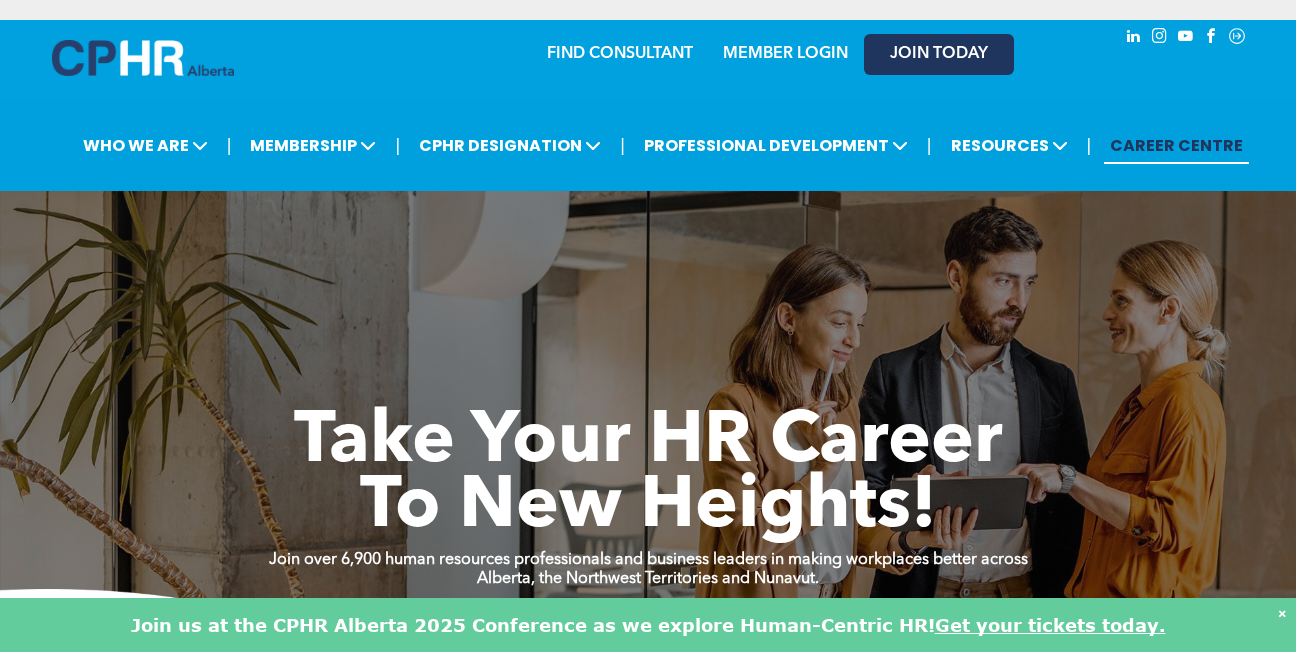 click on "JOIN TODAY" at bounding box center (939, 54) 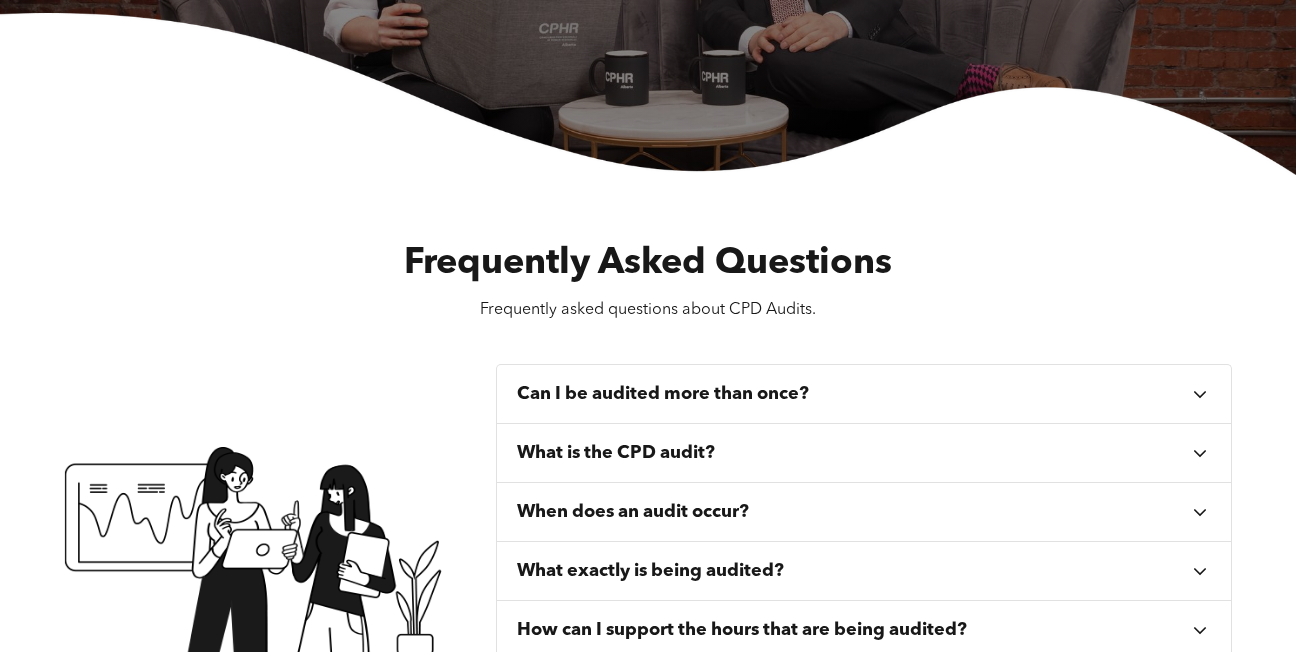 scroll, scrollTop: 0, scrollLeft: 0, axis: both 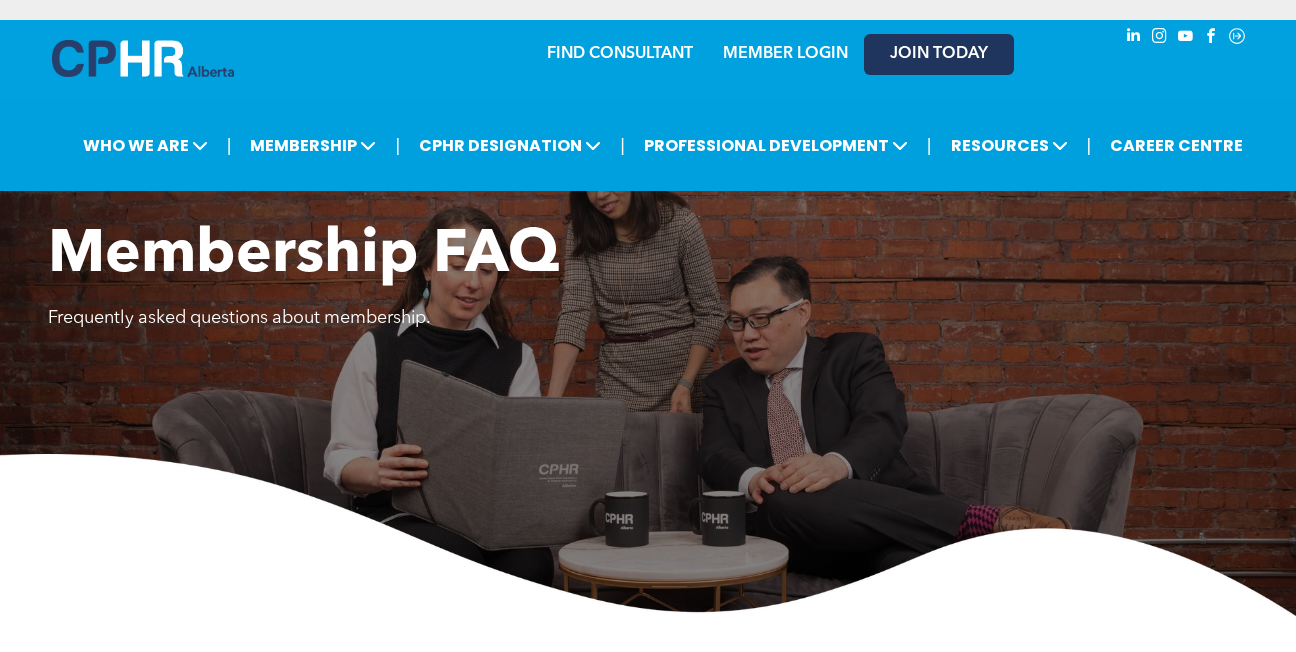 click on "JOIN TODAY" at bounding box center (939, 54) 